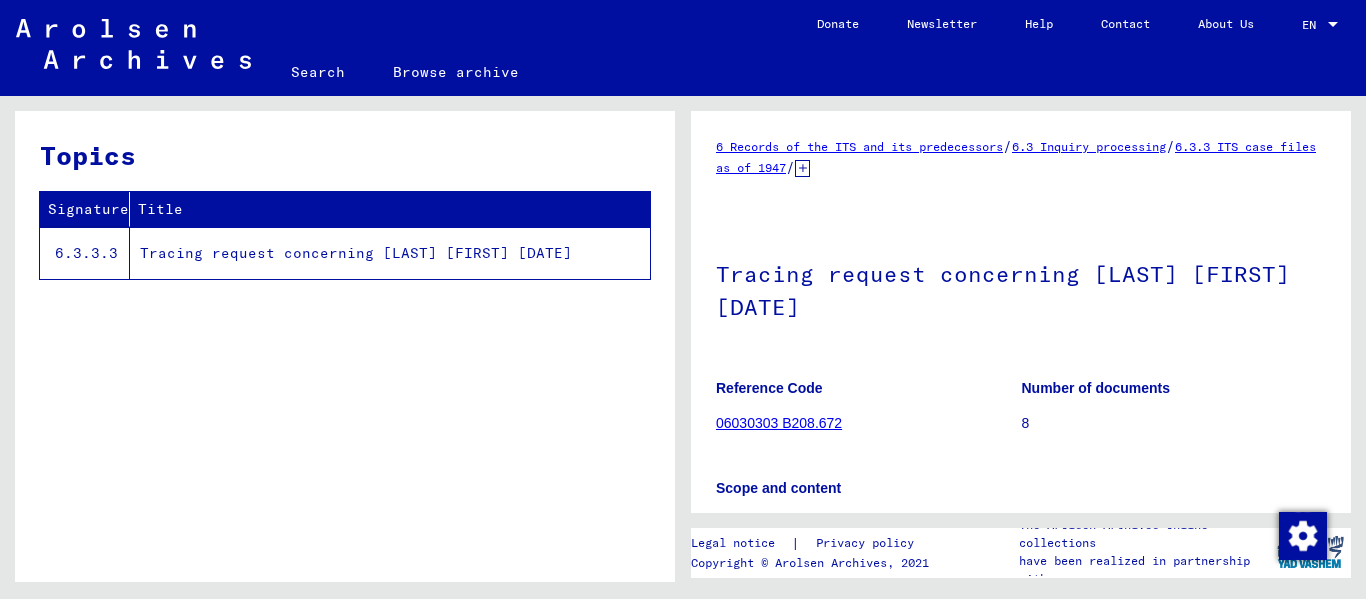 scroll, scrollTop: 0, scrollLeft: 0, axis: both 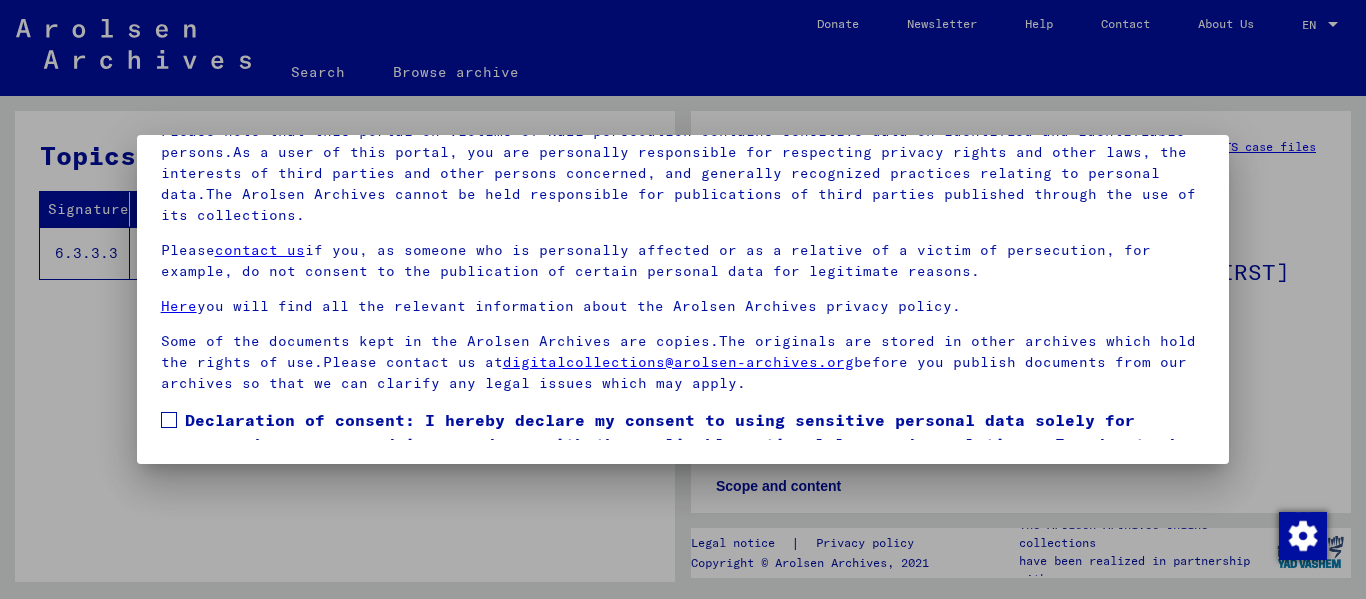 click at bounding box center (169, 420) 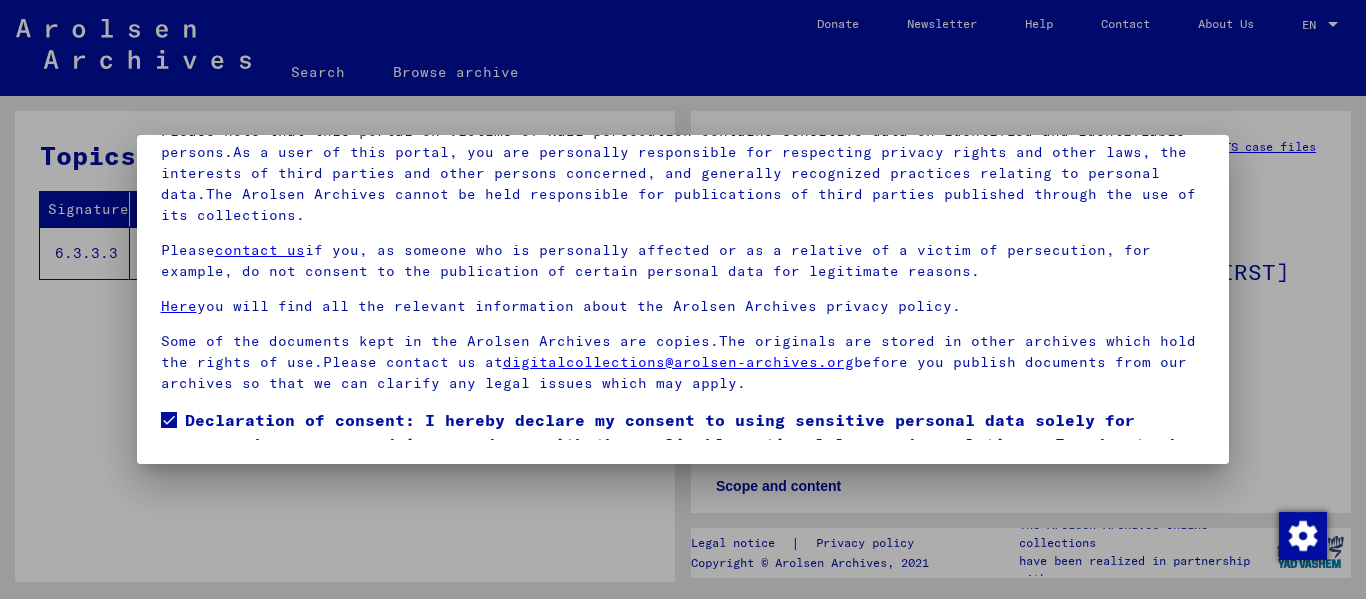 scroll, scrollTop: 88, scrollLeft: 0, axis: vertical 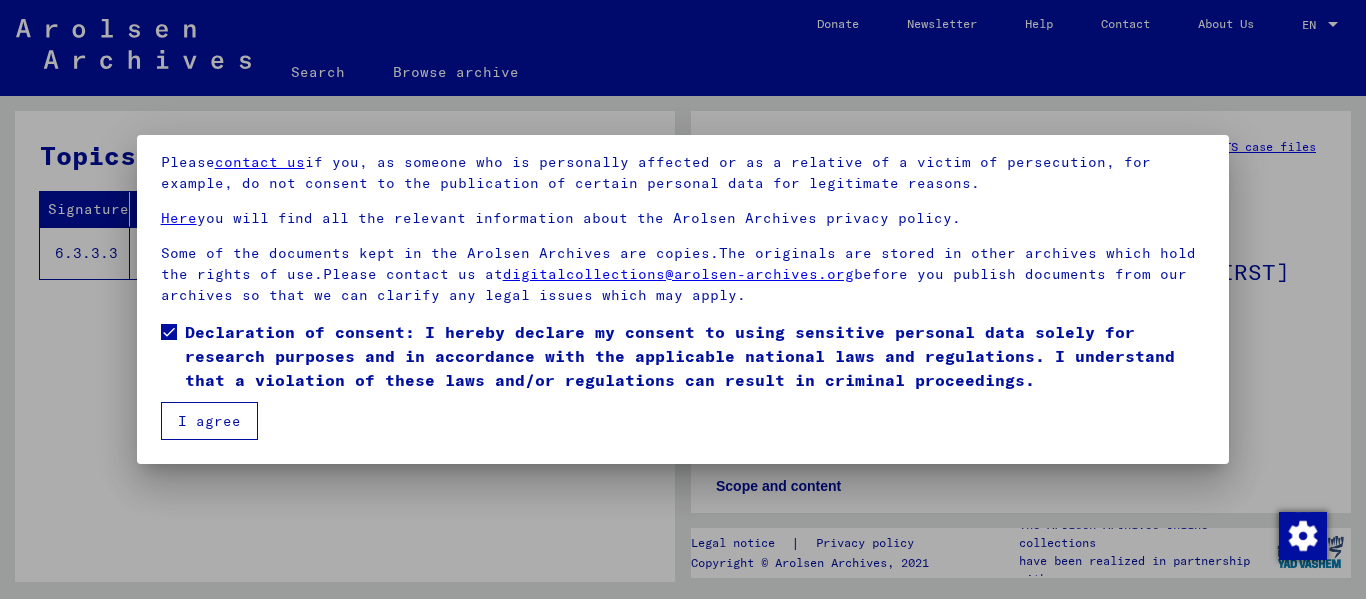 click on "I agree" at bounding box center [209, 421] 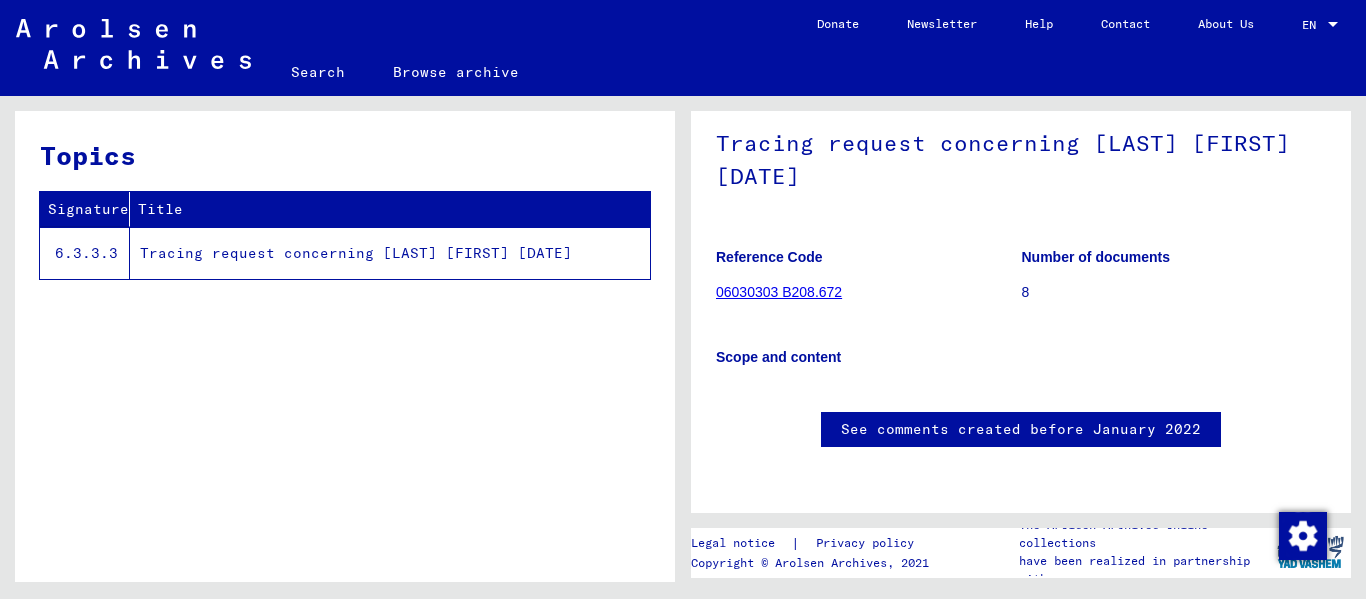 scroll, scrollTop: 532, scrollLeft: 0, axis: vertical 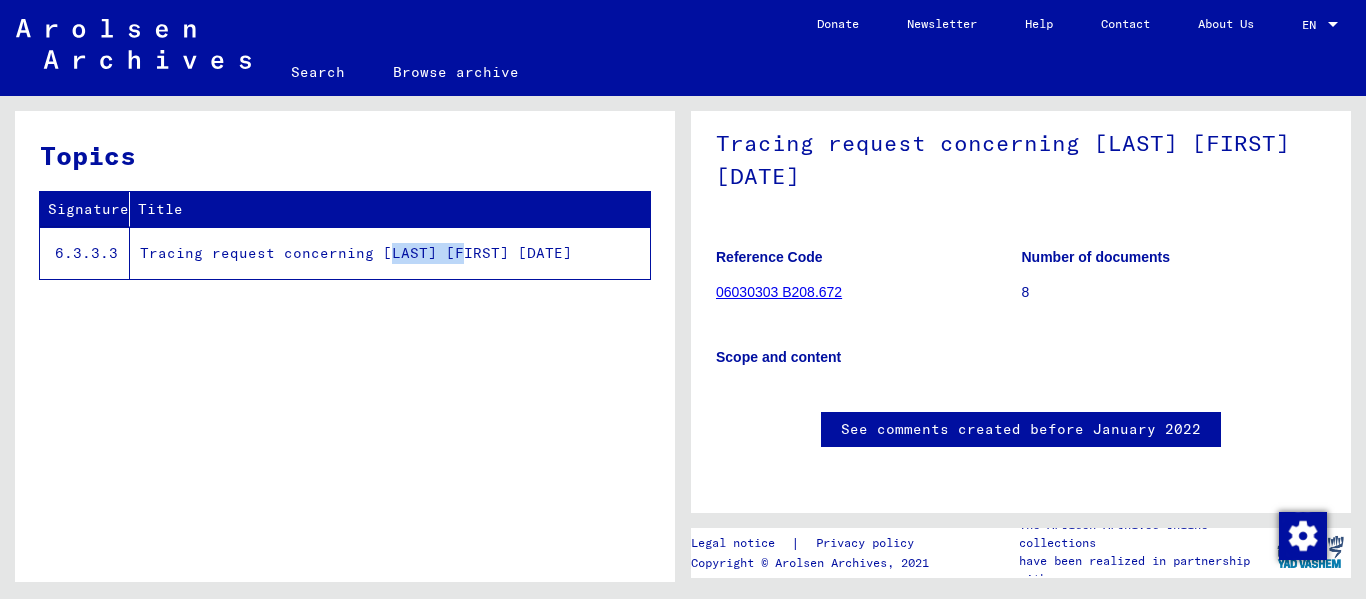 click on "Tracing request concerning MENGONI COSTANTE 1905-03-06" at bounding box center [390, 253] 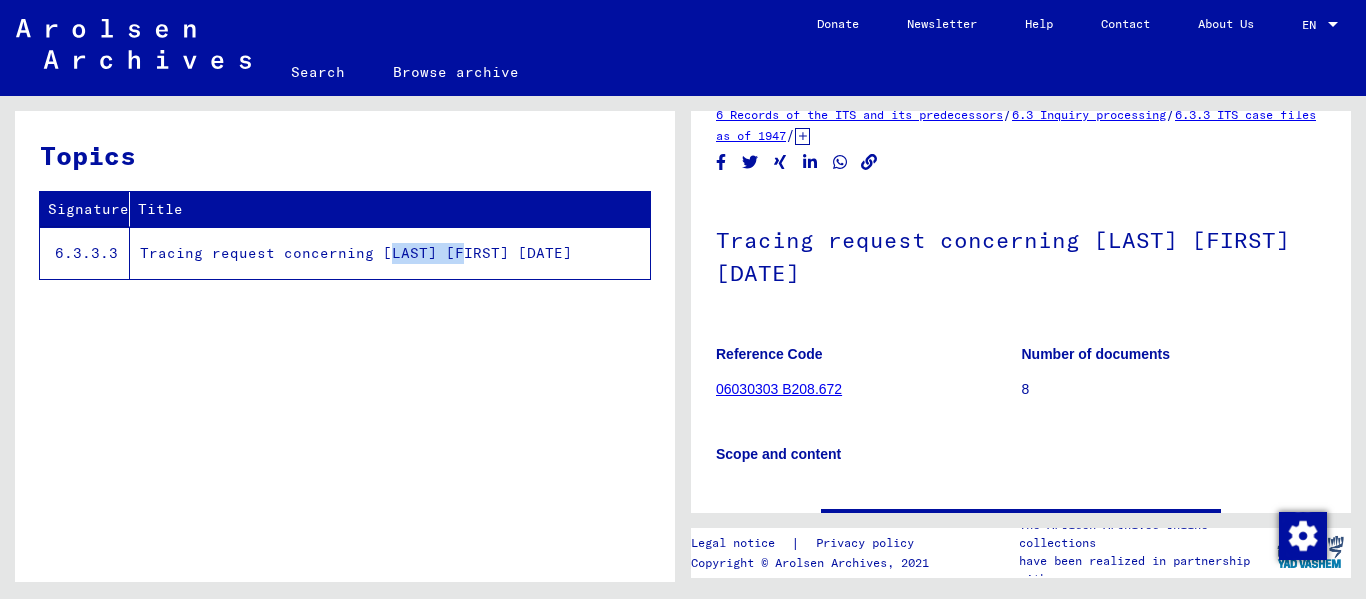 scroll, scrollTop: 22, scrollLeft: 0, axis: vertical 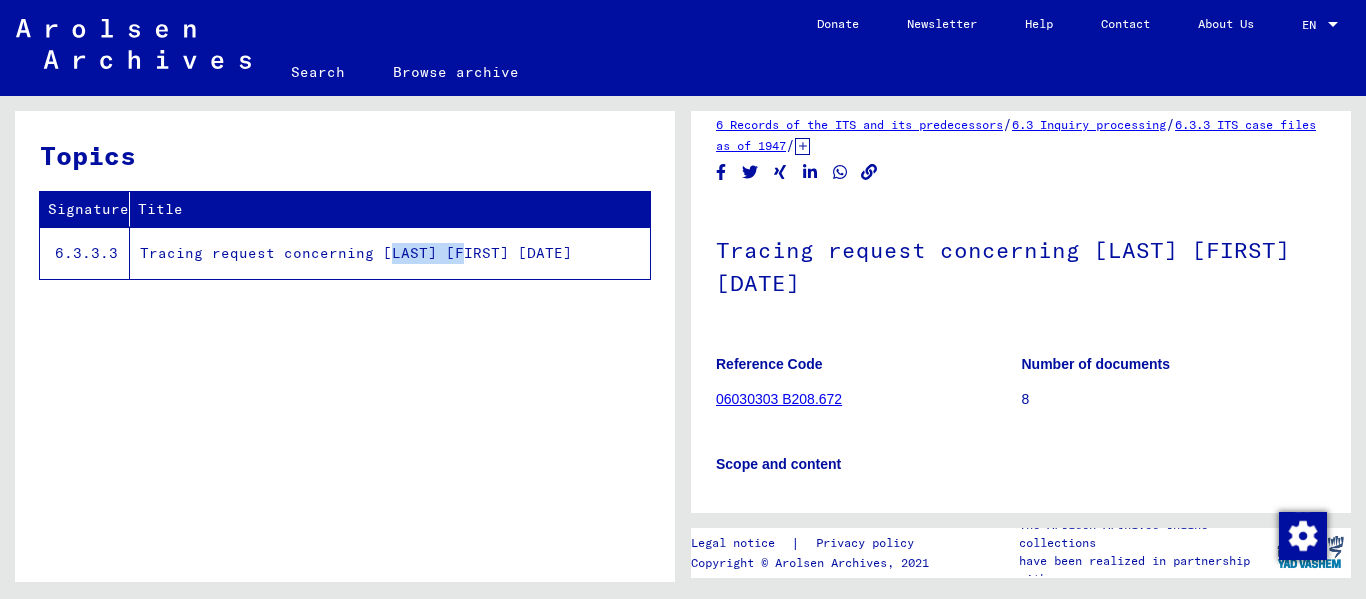 click on "06030303 B208.672" at bounding box center (779, 399) 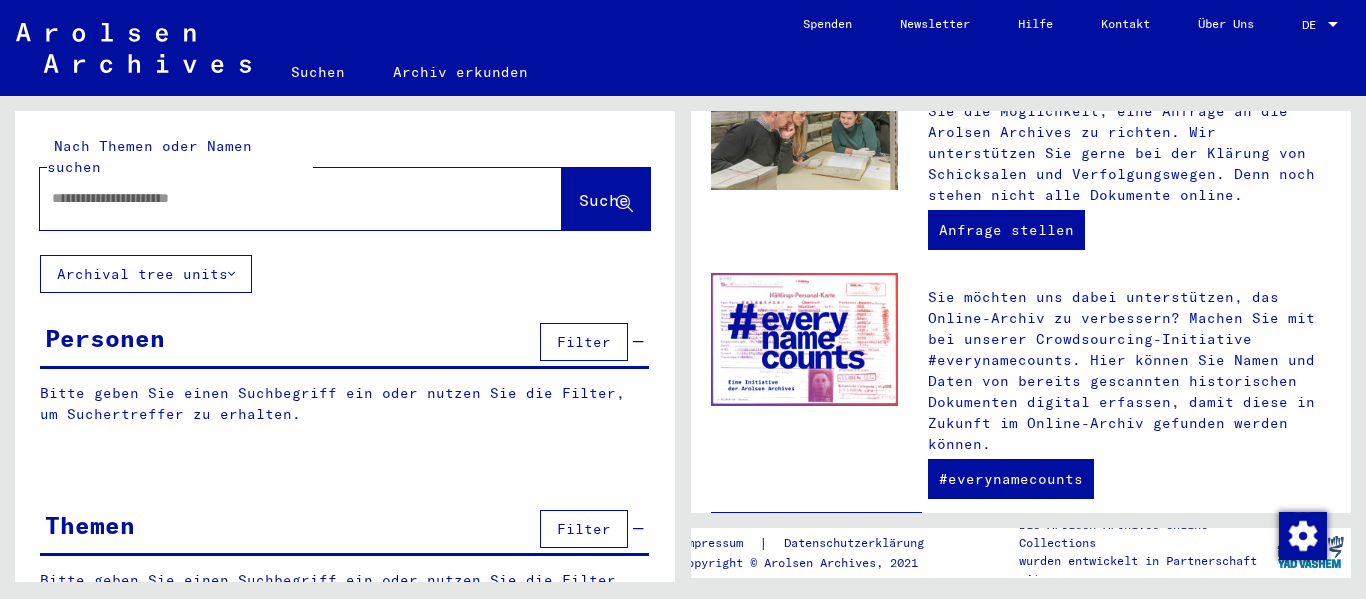 scroll, scrollTop: 252, scrollLeft: 0, axis: vertical 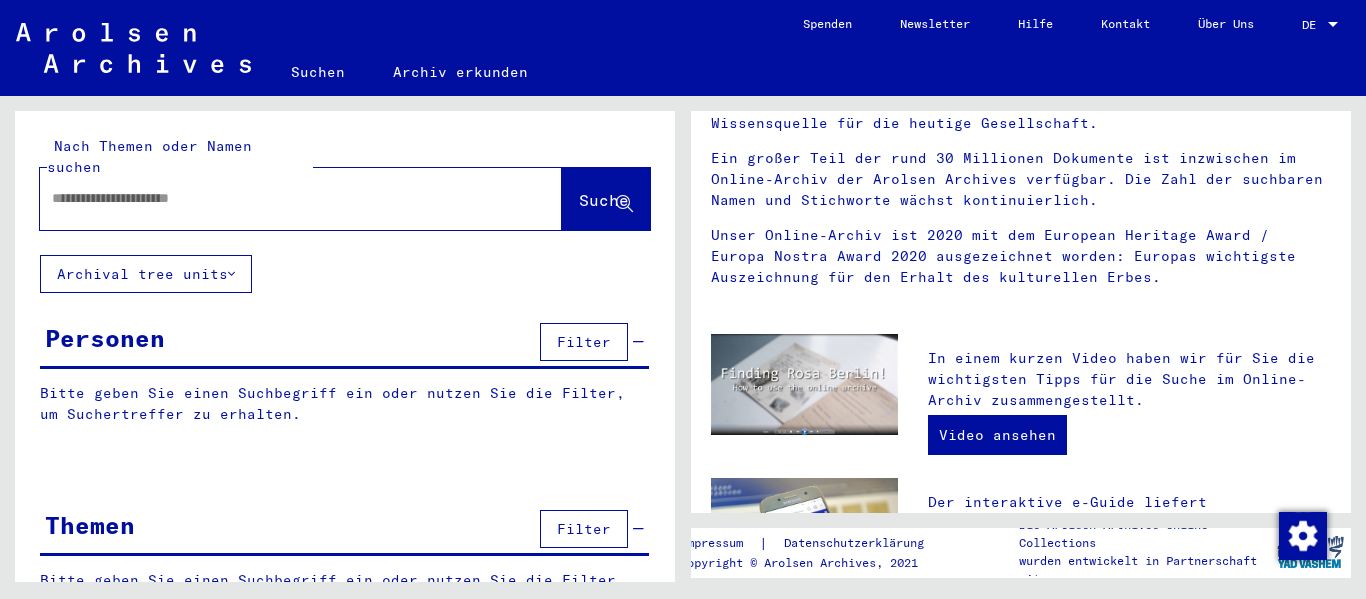 click at bounding box center (277, 198) 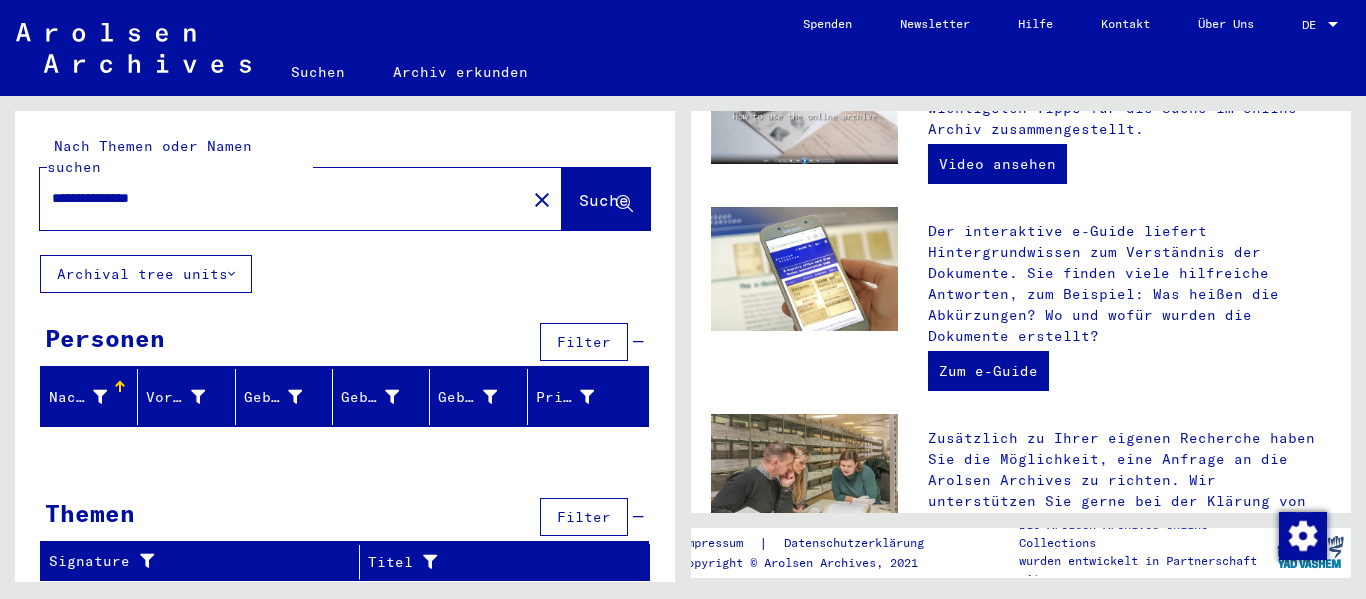 scroll, scrollTop: 519, scrollLeft: 0, axis: vertical 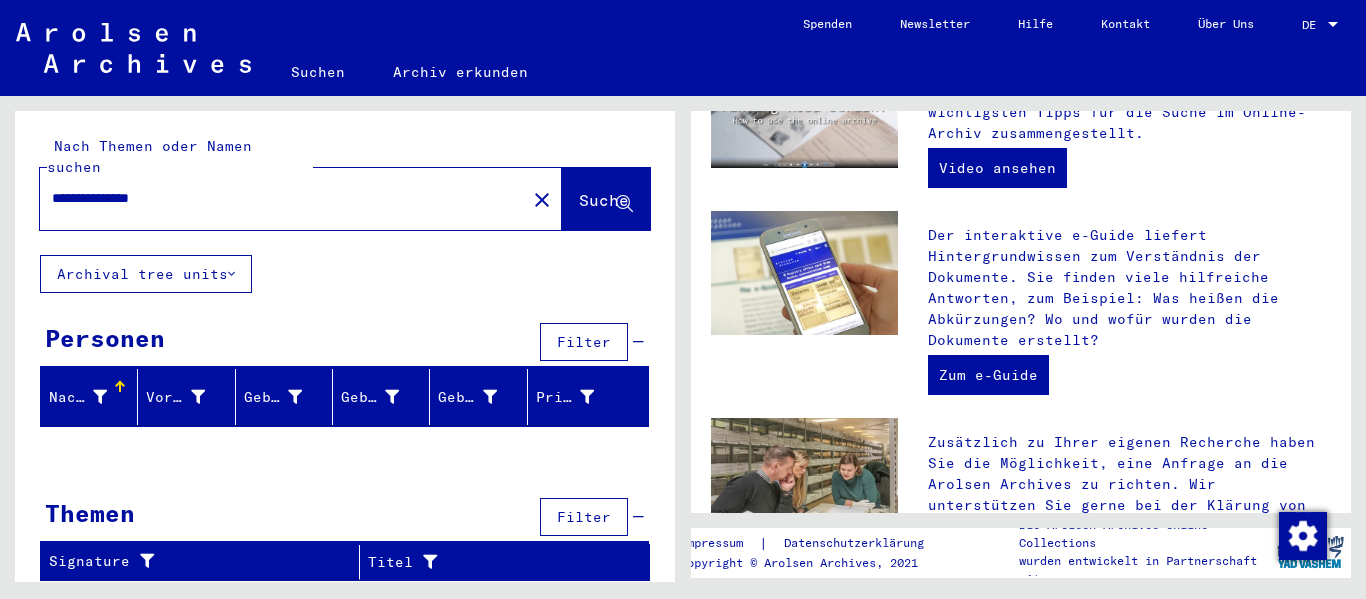 click on "Suche" at bounding box center (604, 200) 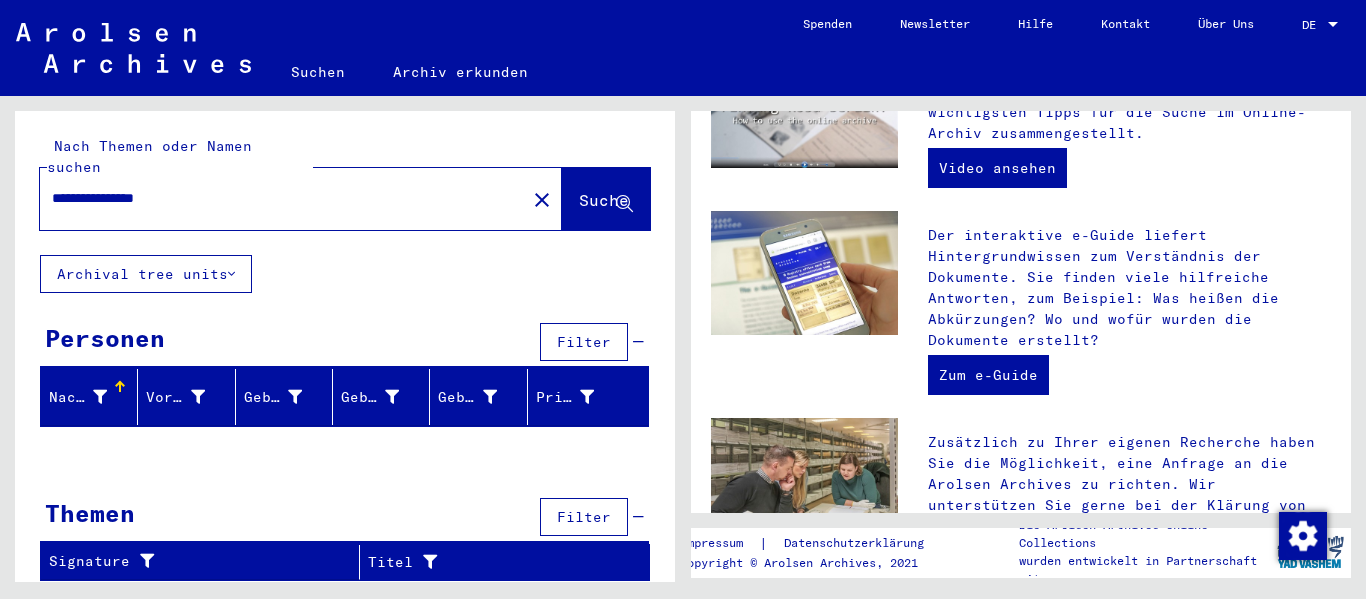 type on "**********" 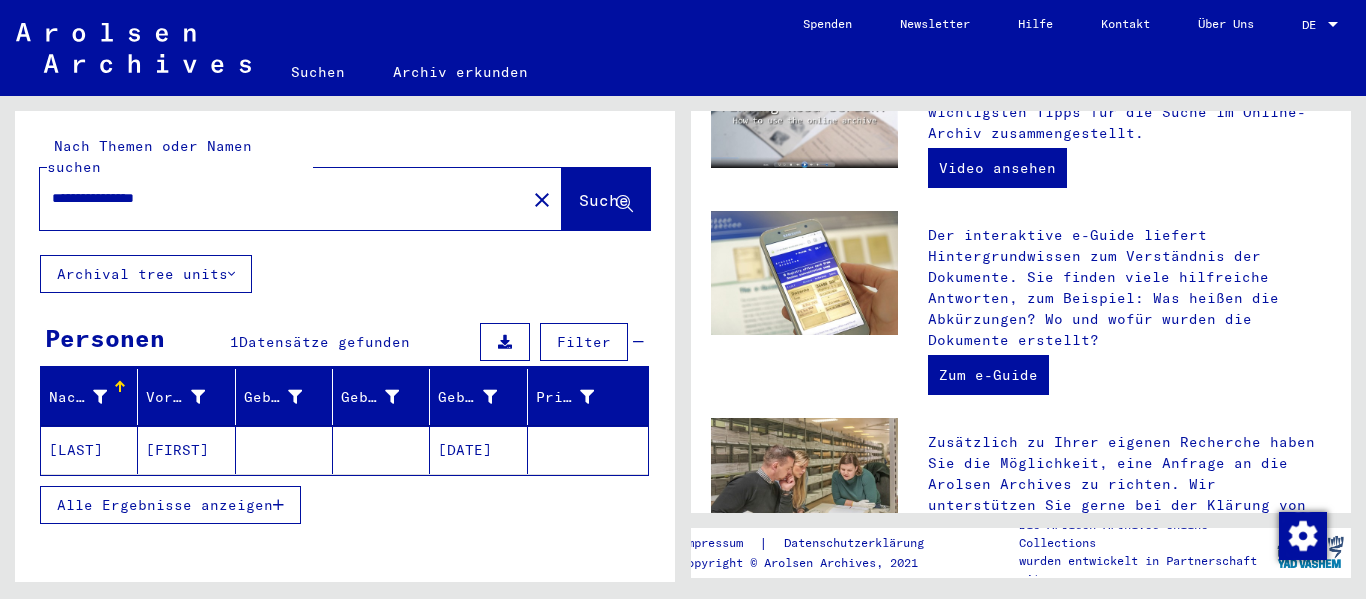 click on "[LASTNAME]" at bounding box center [89, 450] 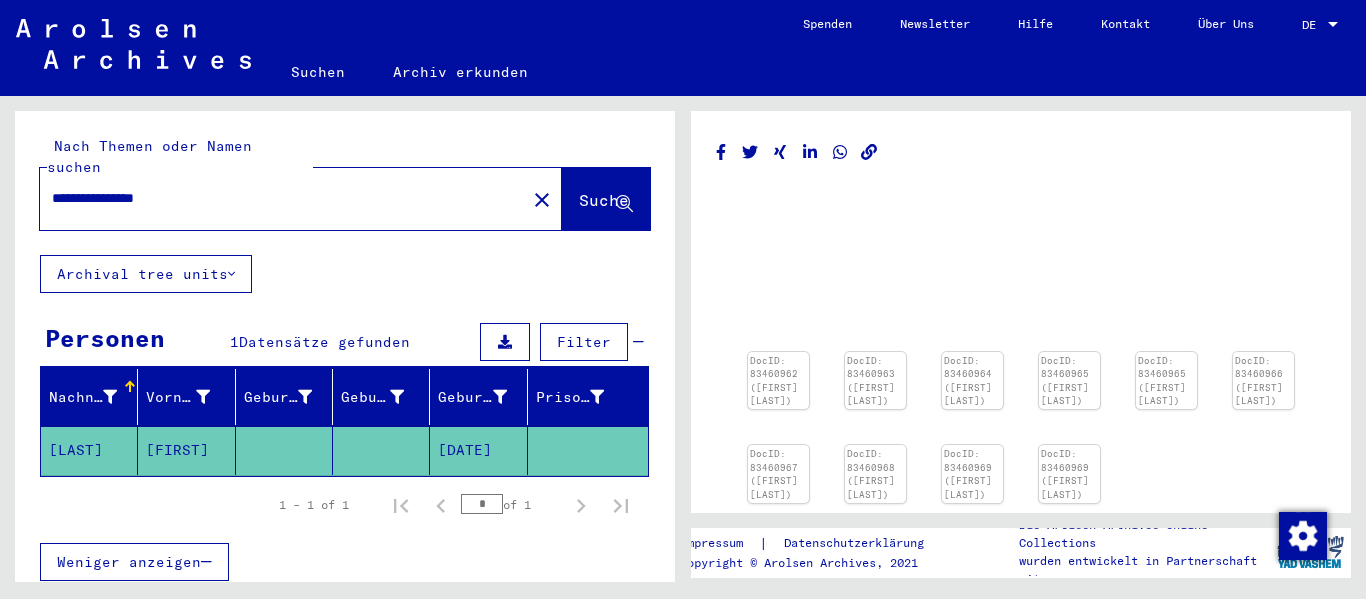 scroll, scrollTop: 0, scrollLeft: 0, axis: both 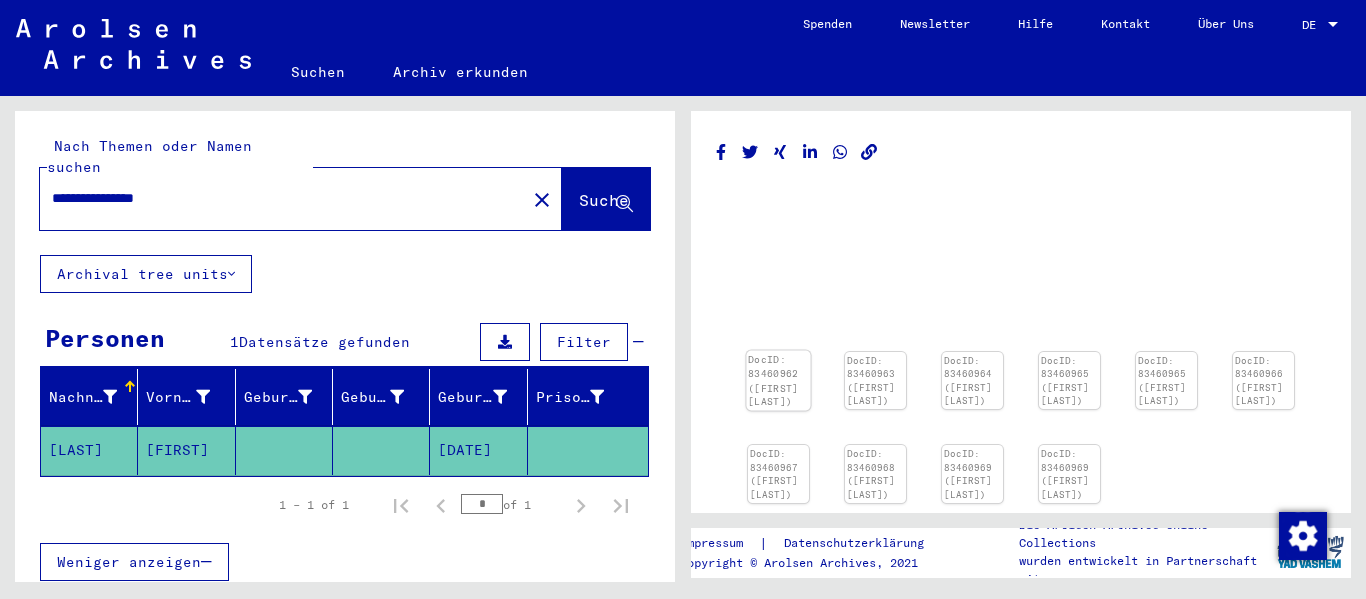click on "DocID: 83460962 ([PERSON] [LASTNAME])" at bounding box center [773, 381] 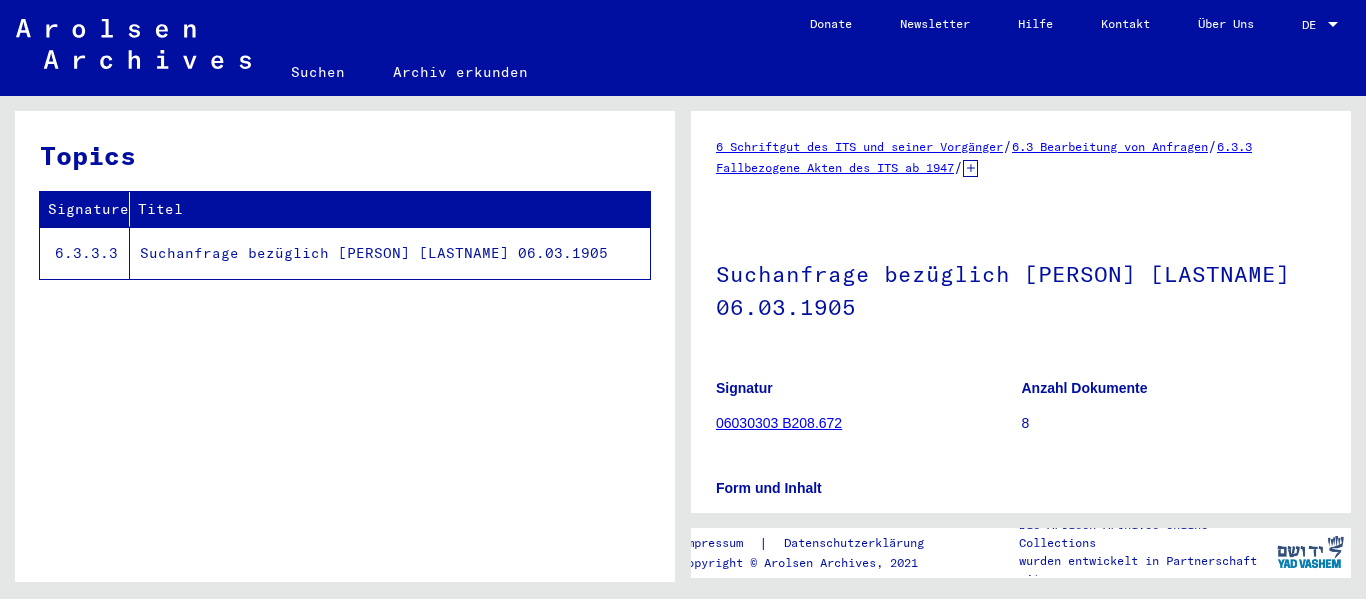 scroll, scrollTop: 0, scrollLeft: 0, axis: both 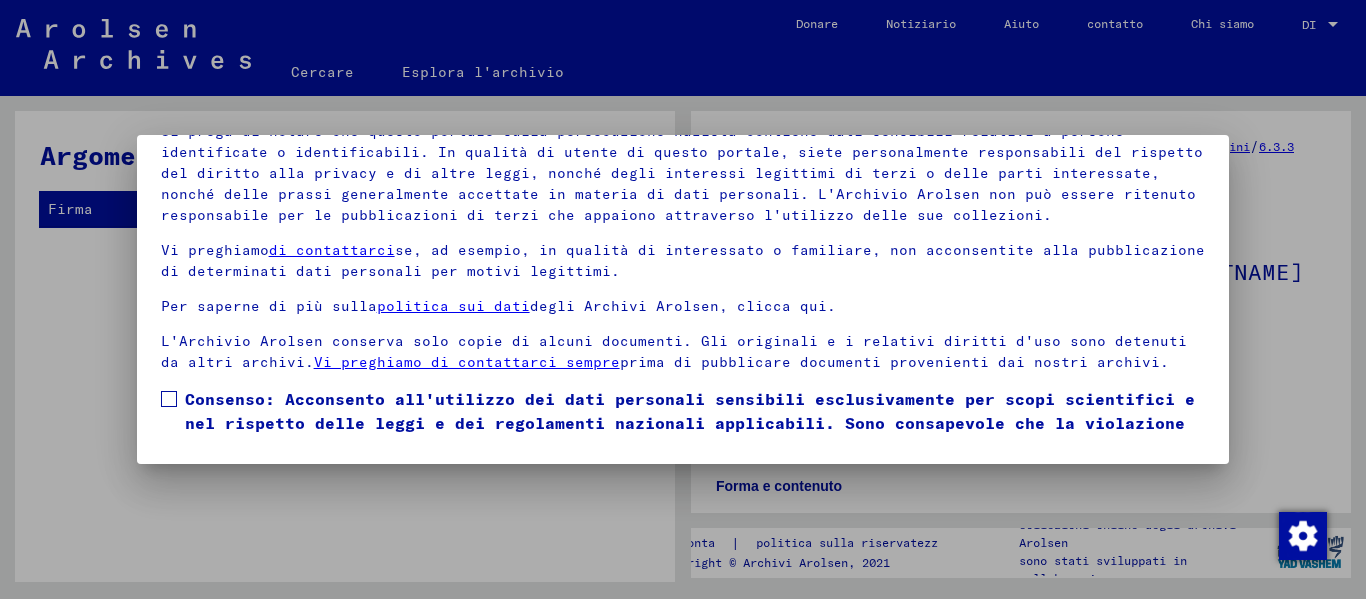click at bounding box center [169, 399] 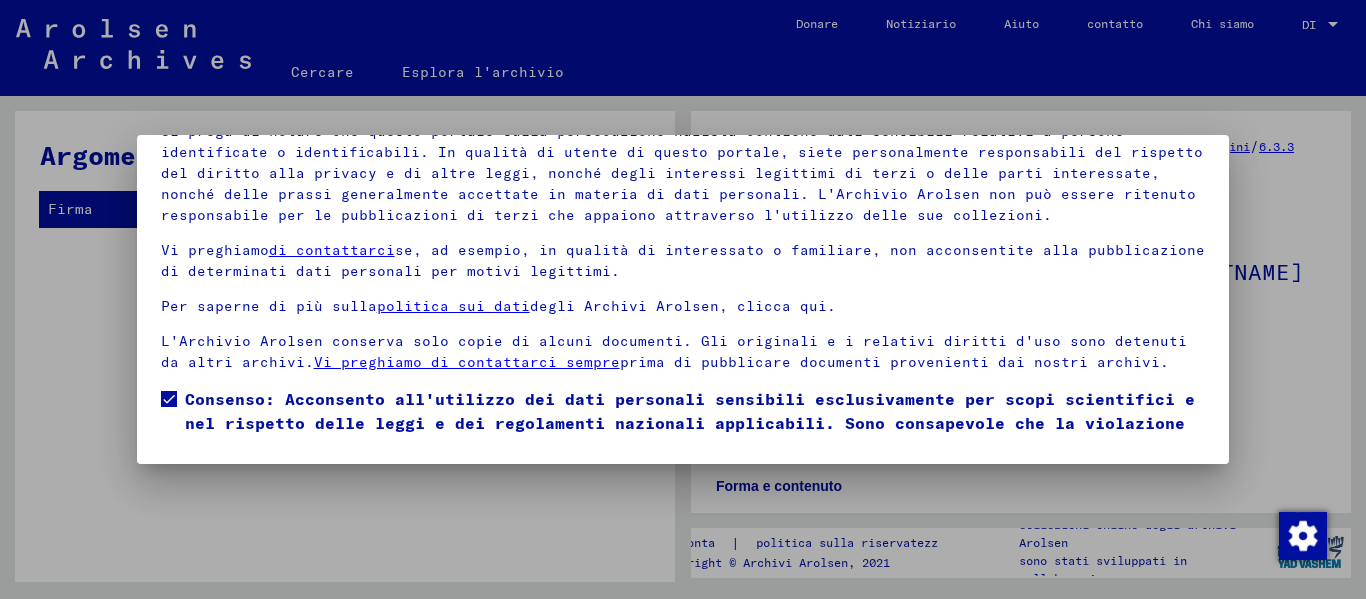 scroll, scrollTop: 67, scrollLeft: 0, axis: vertical 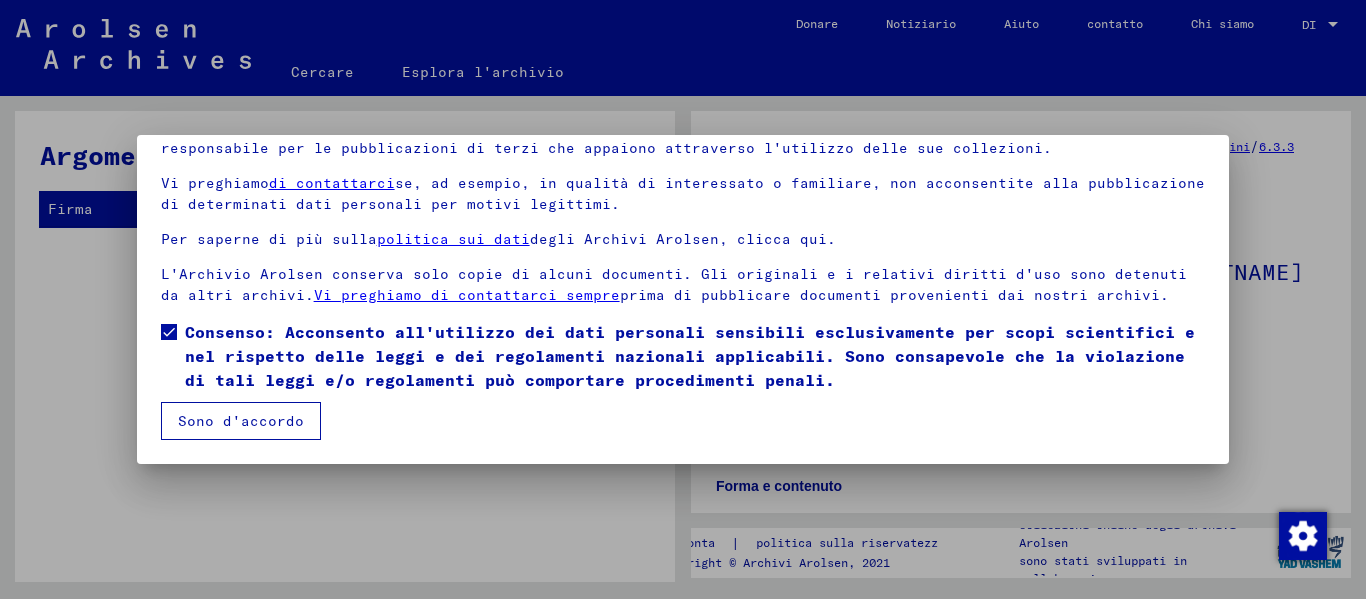 click on "Sono d'accordo" at bounding box center (241, 421) 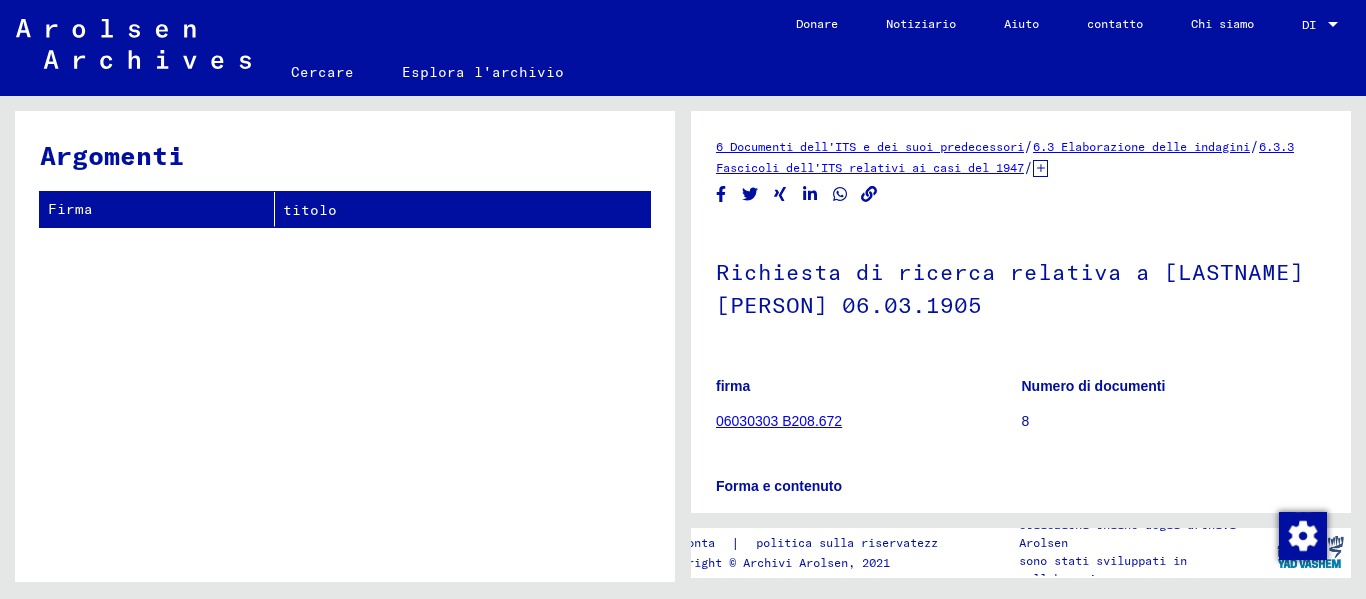 click on "8" at bounding box center (1026, 421) 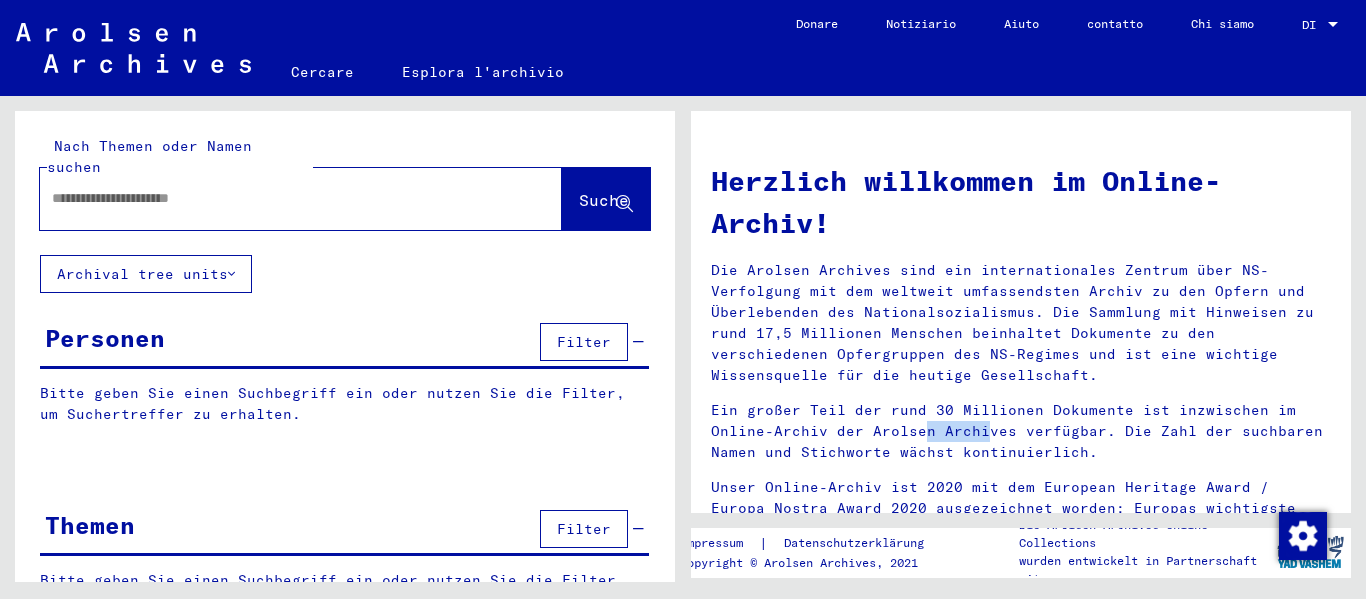 click on "Ein großer Teil der rund 30 Millionen Dokumente ist inzwischen im Online-Archiv der Arolsen Archives verfügbar. Die Zahl der suchbaren Namen und Stichworte wächst kontinuierlich." at bounding box center [1021, 431] 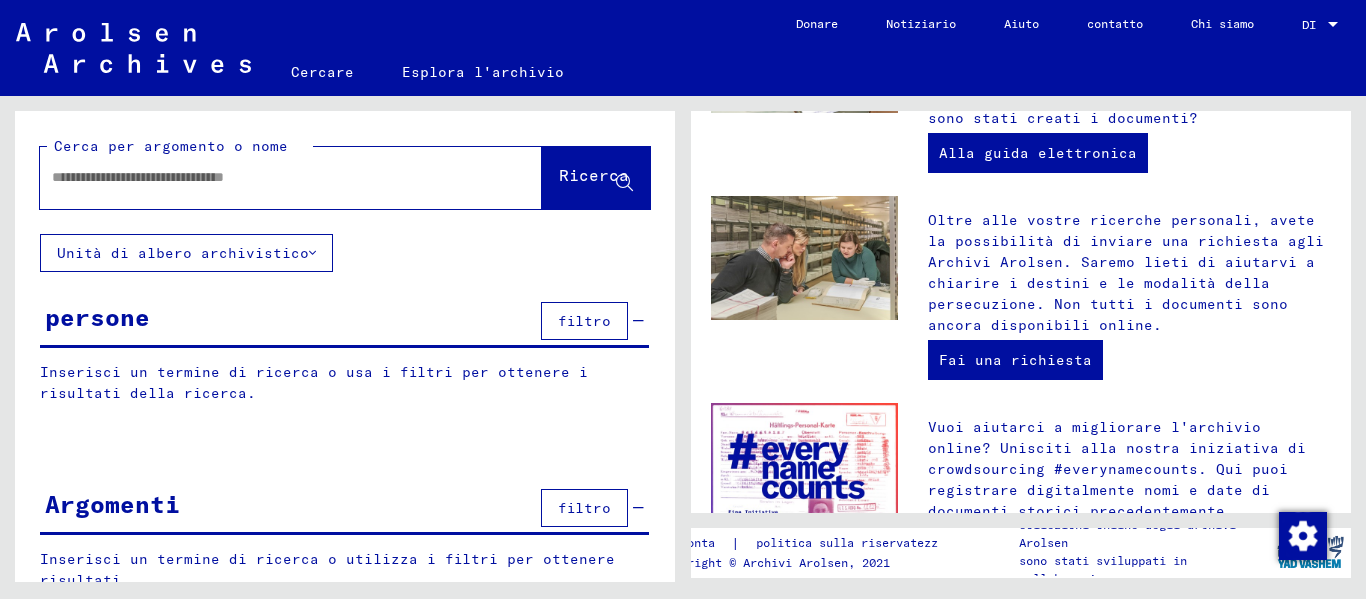 scroll, scrollTop: 890, scrollLeft: 0, axis: vertical 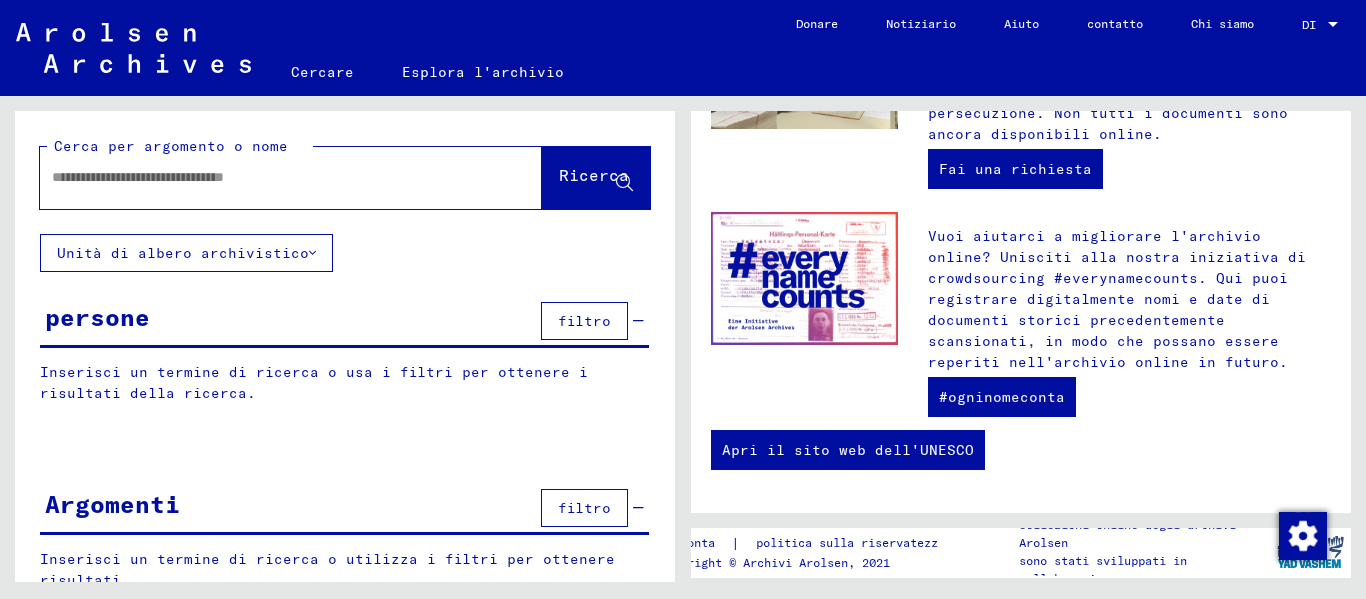 click at bounding box center (261, 177) 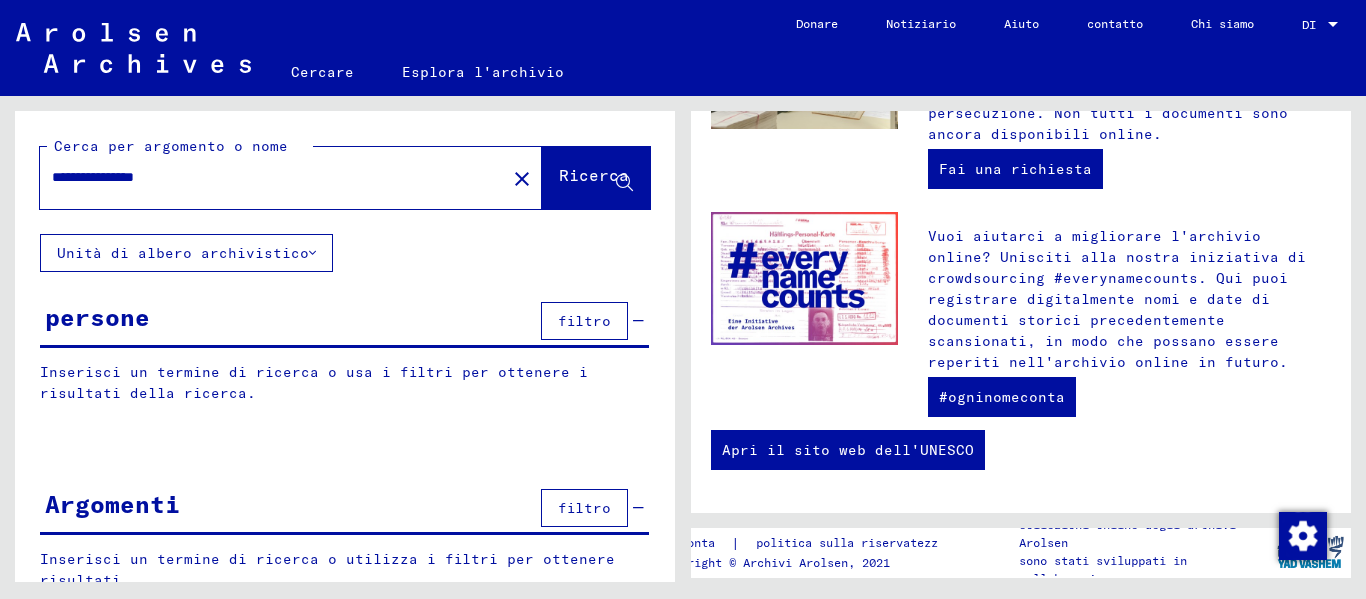 type on "**********" 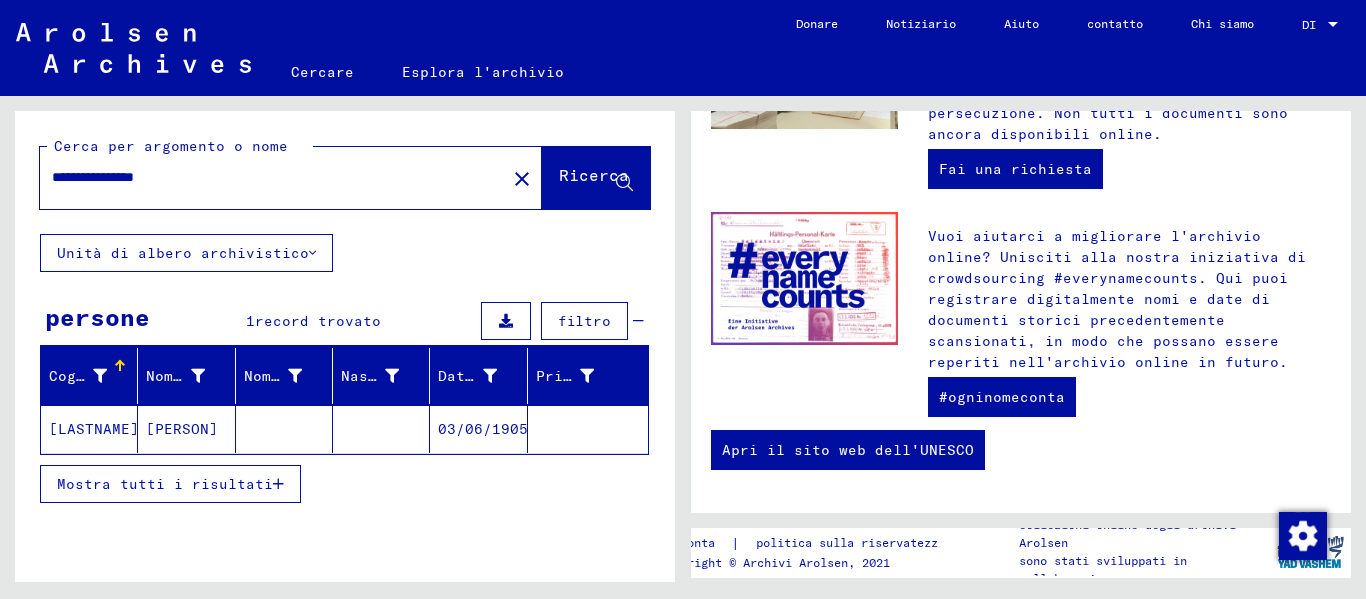 click on "[LASTNAME]" at bounding box center [94, 429] 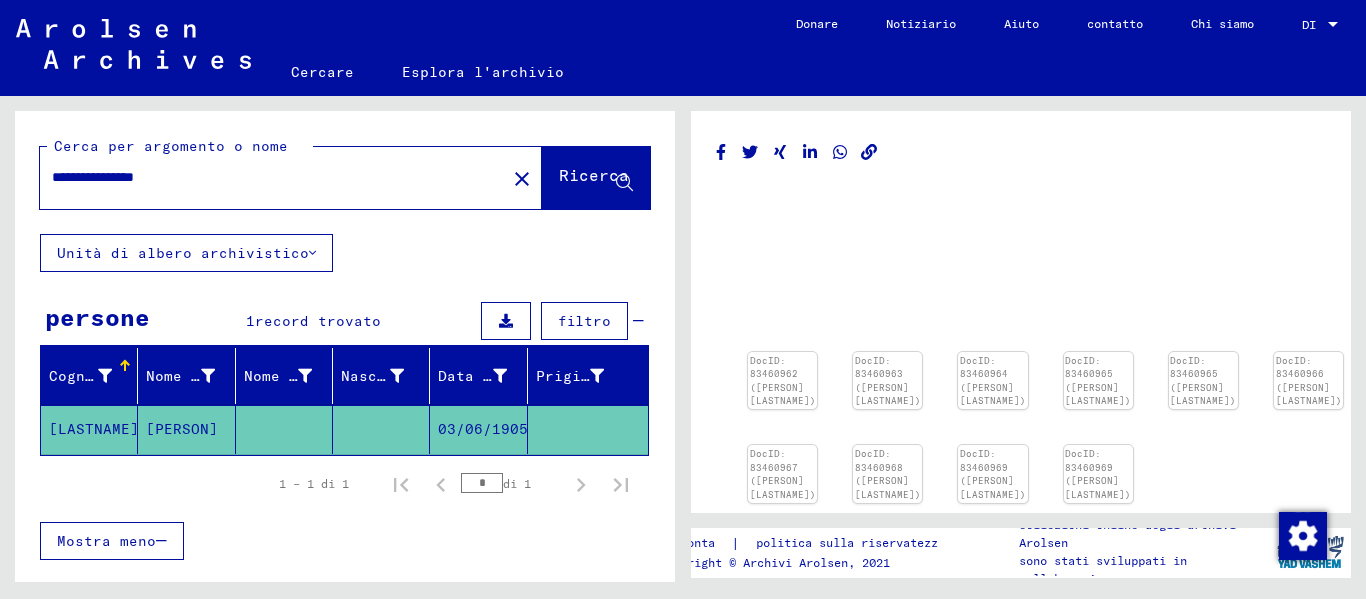 scroll, scrollTop: 0, scrollLeft: 0, axis: both 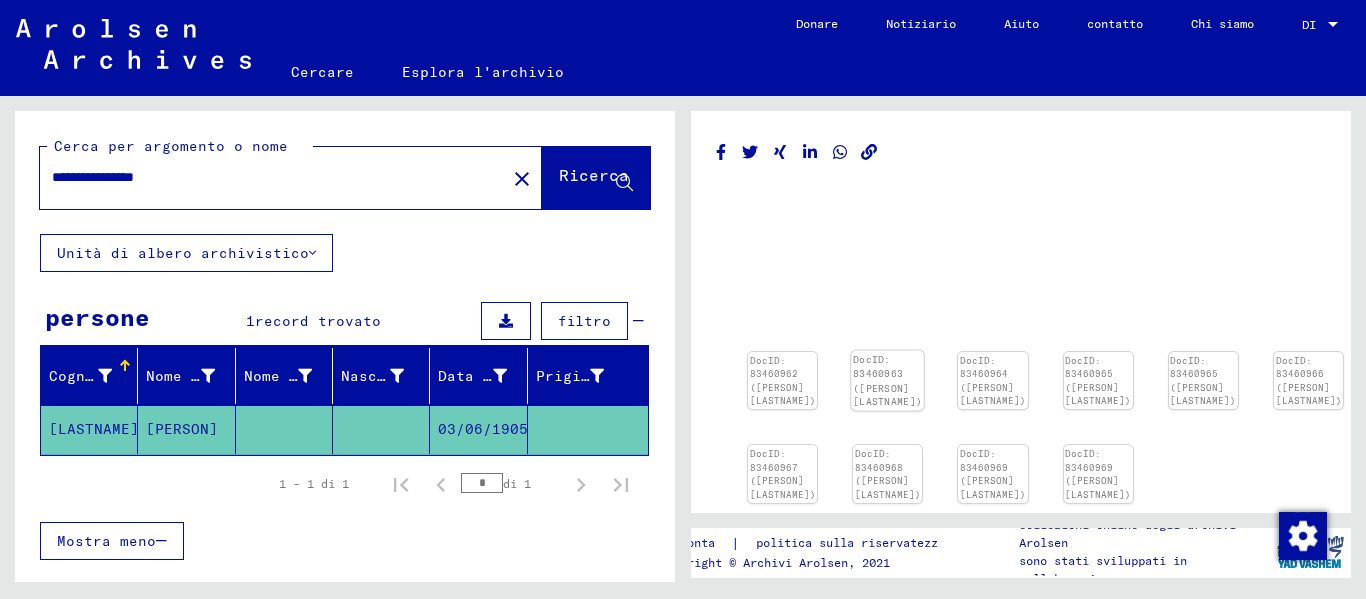 click at bounding box center [782, 352] 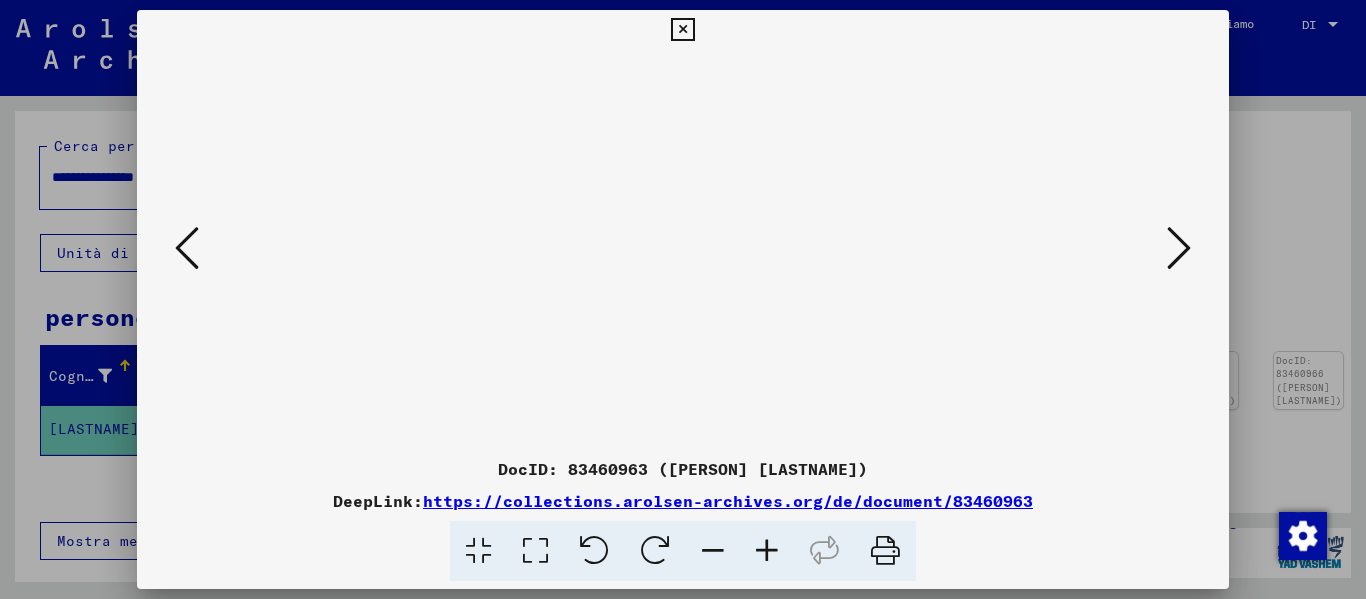 click at bounding box center (767, 551) 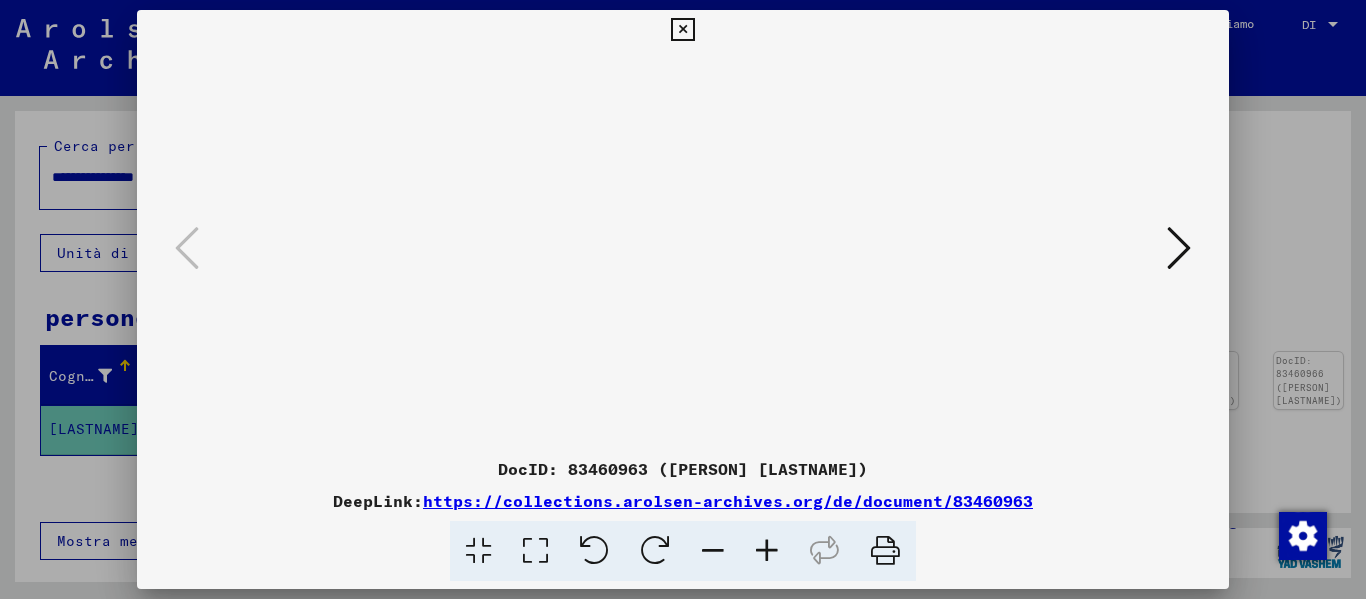 scroll, scrollTop: 0, scrollLeft: 0, axis: both 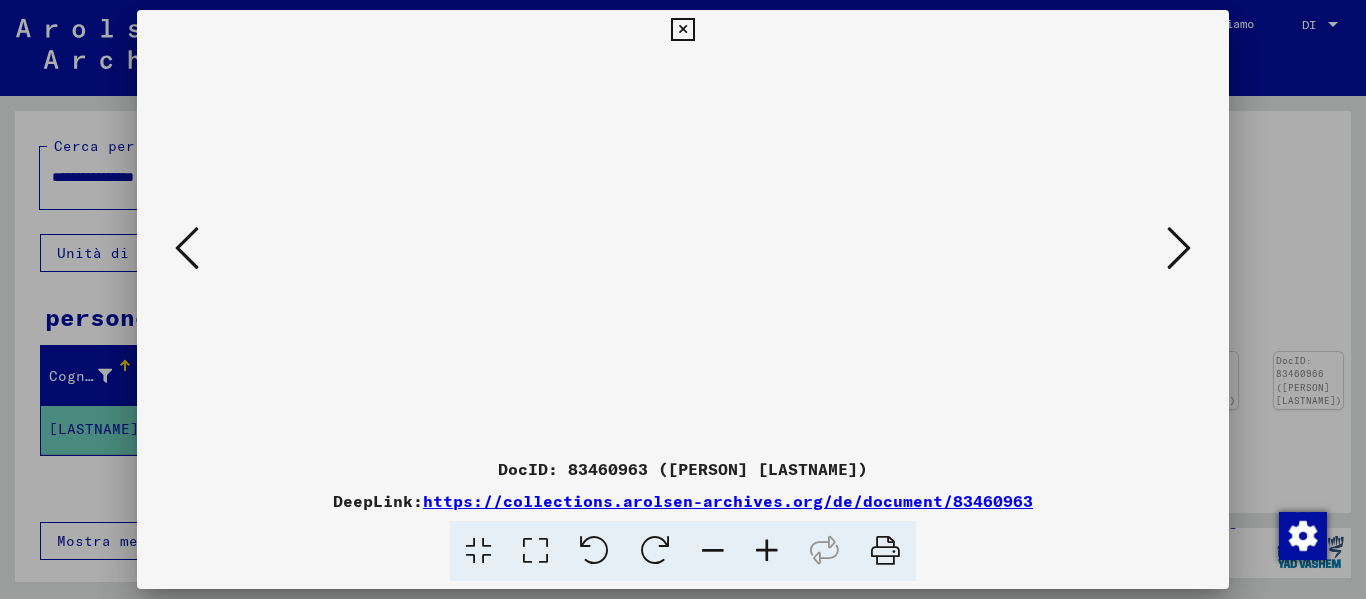 click at bounding box center [1179, 248] 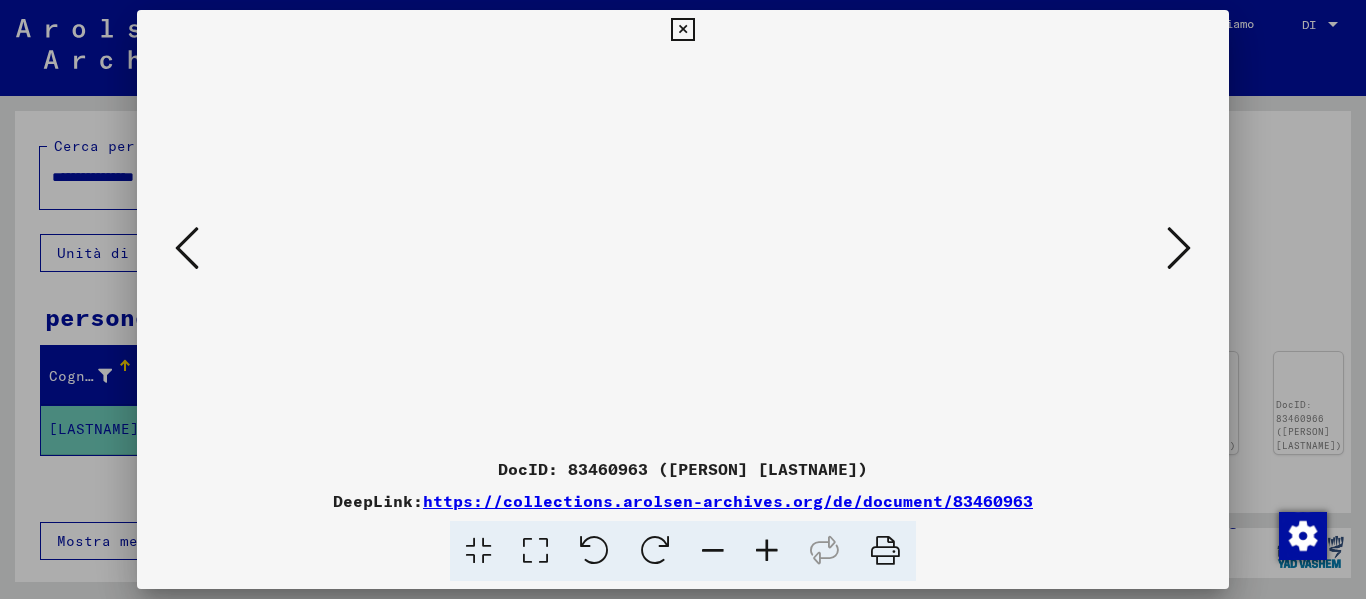 click at bounding box center (683, 249) 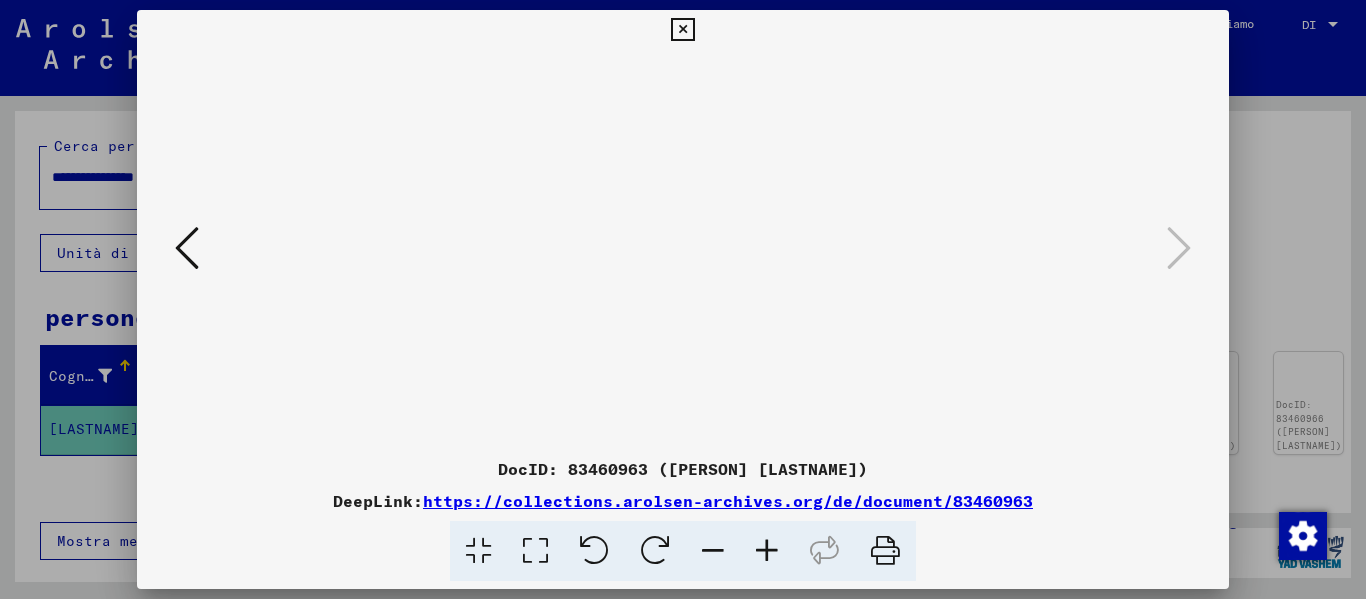 click at bounding box center (682, 30) 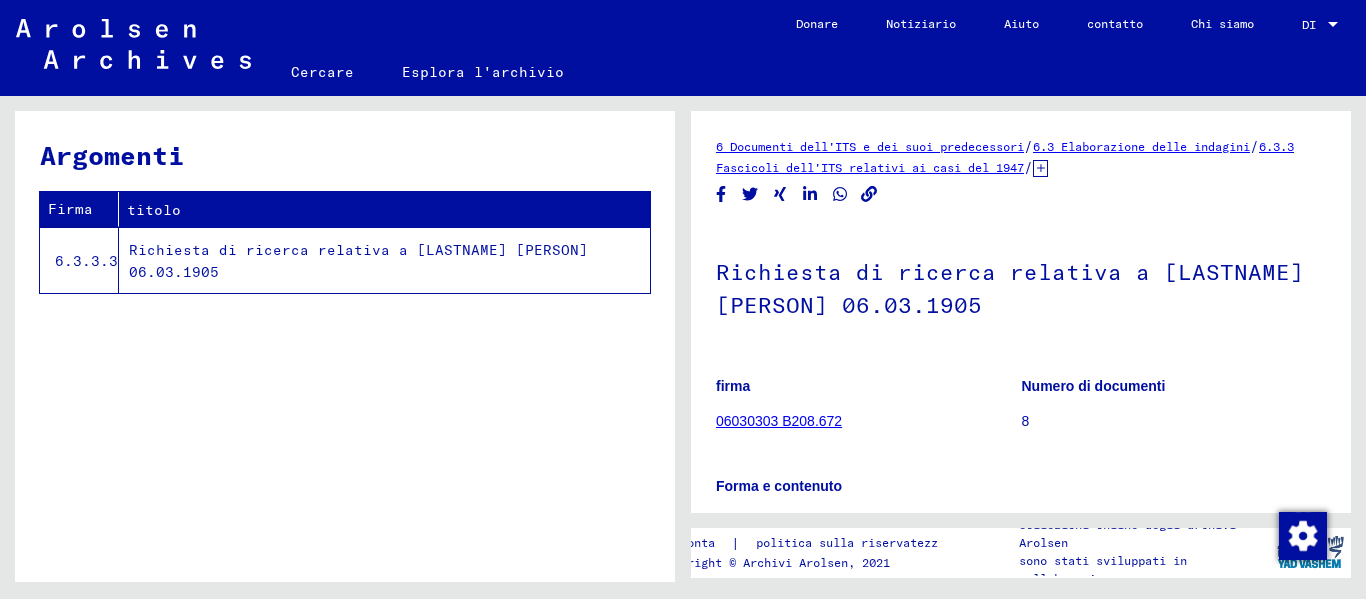 scroll, scrollTop: 0, scrollLeft: 0, axis: both 